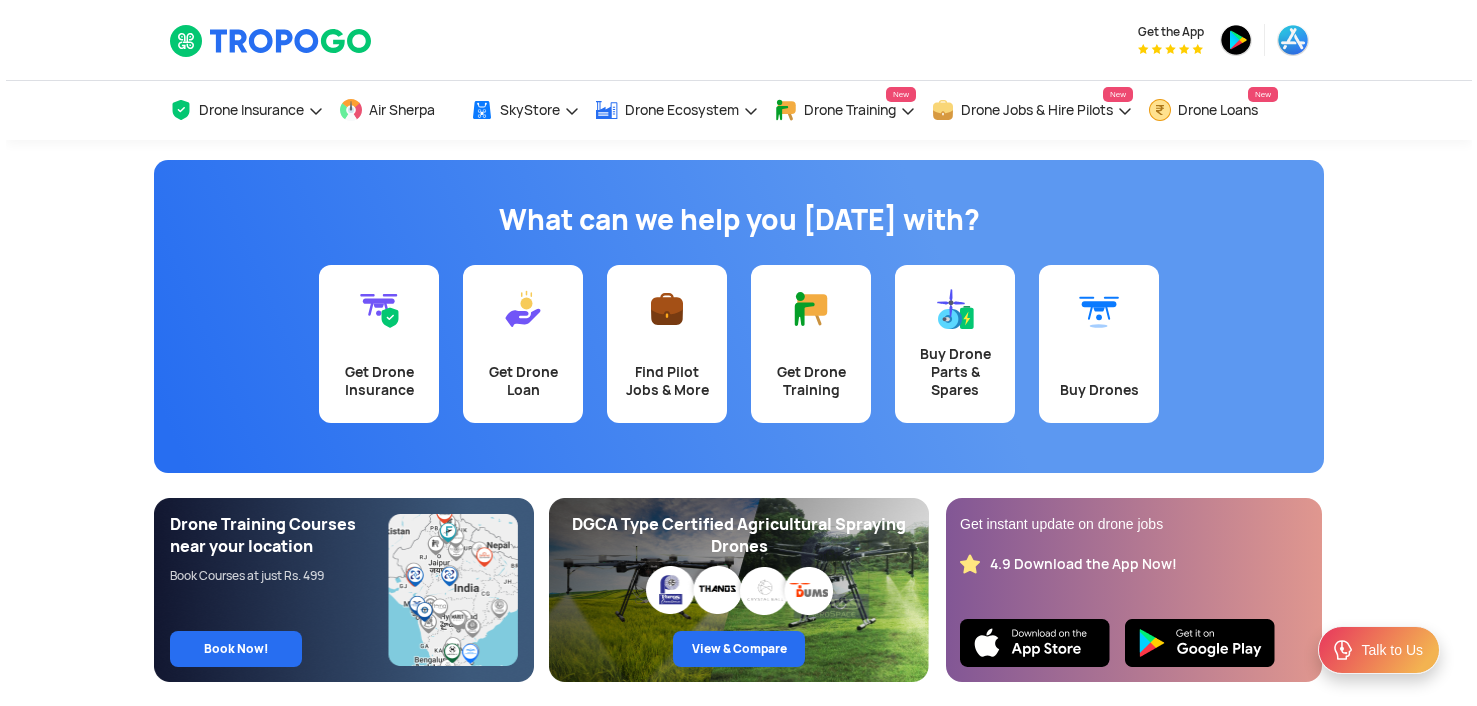 scroll, scrollTop: 0, scrollLeft: 0, axis: both 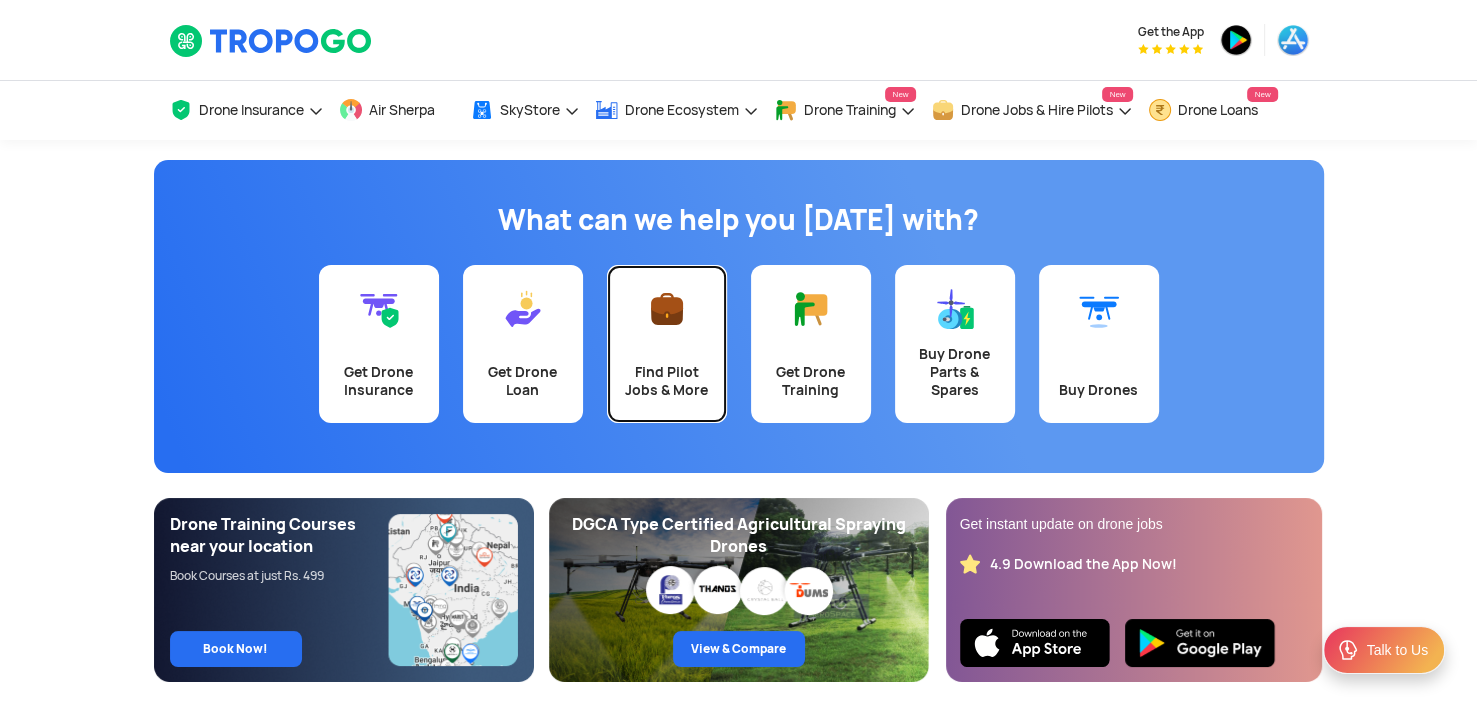 click on "Find Pilot Jobs & More" 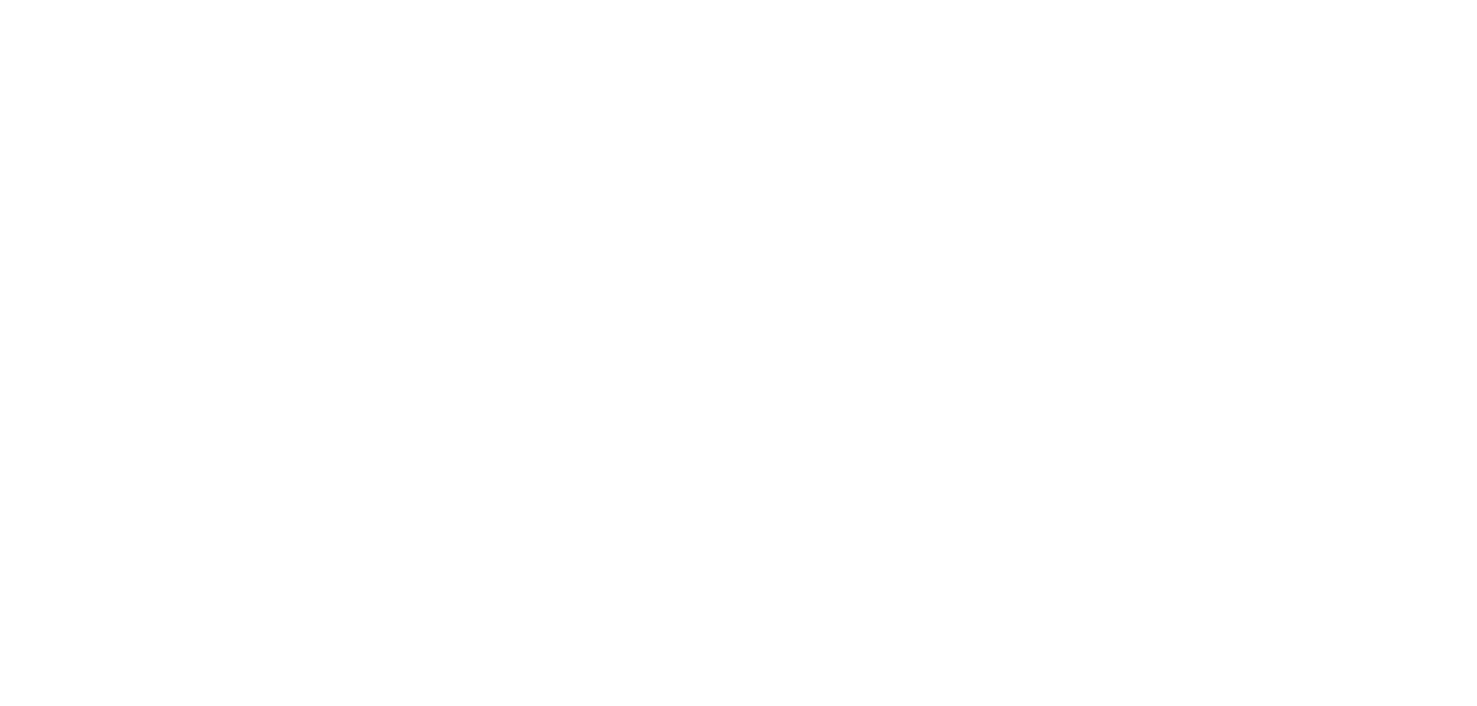 scroll, scrollTop: 0, scrollLeft: 0, axis: both 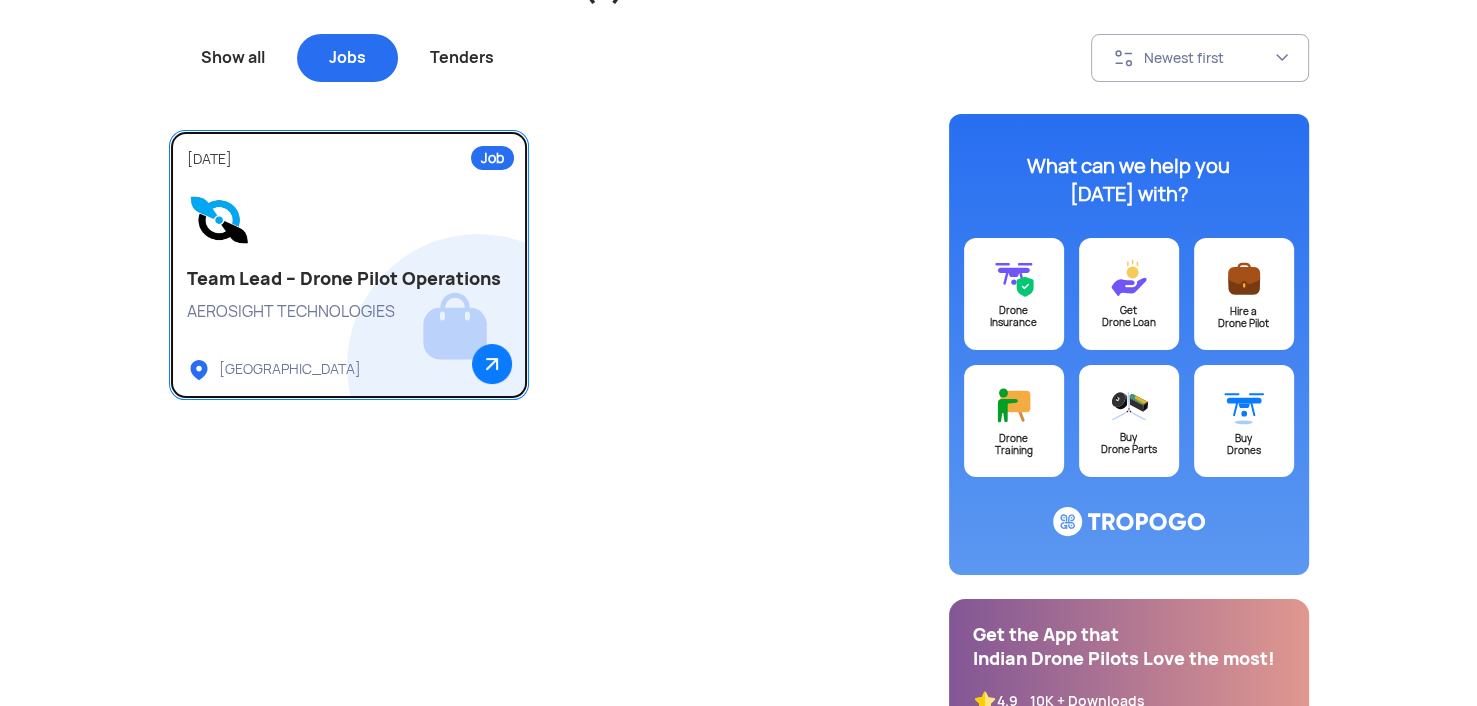 click on "Team Lead – Drone Pilot Operations" at bounding box center (349, 279) 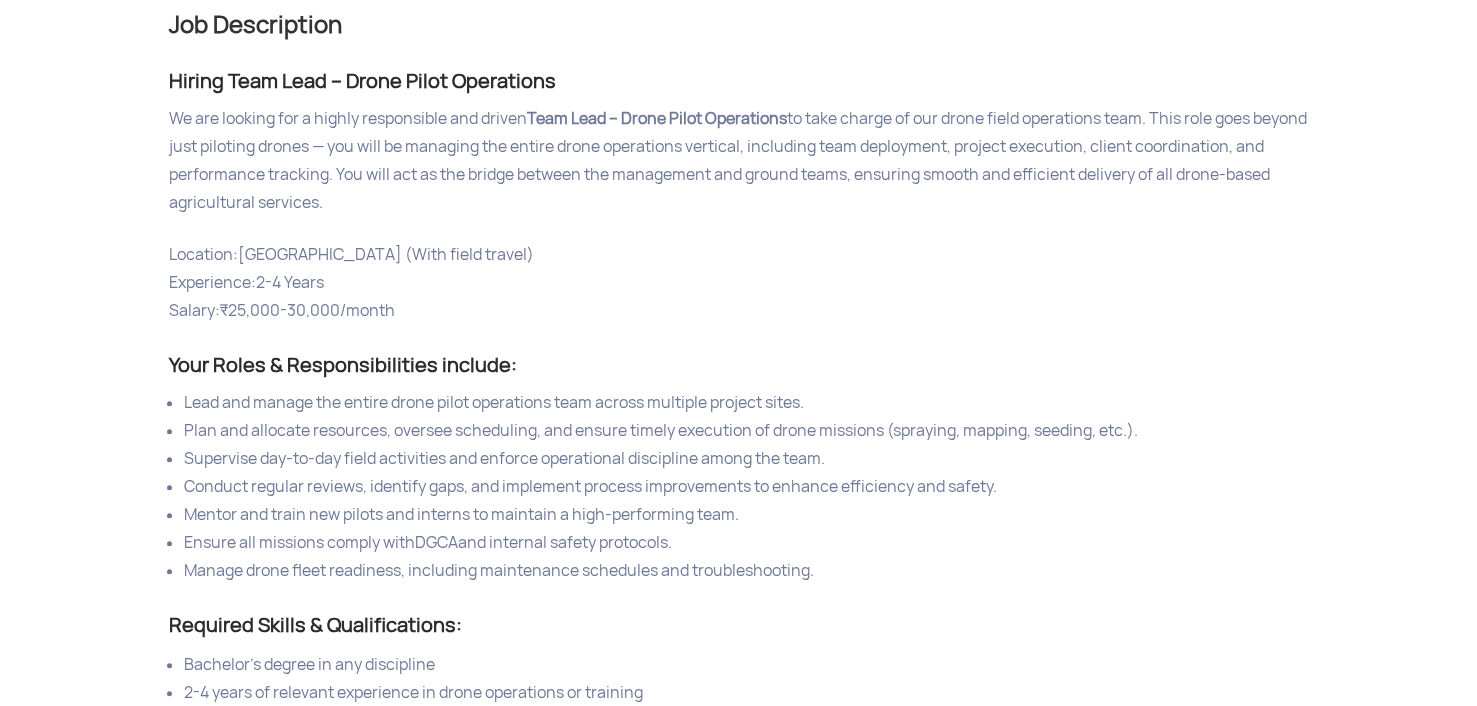 scroll, scrollTop: 624, scrollLeft: 0, axis: vertical 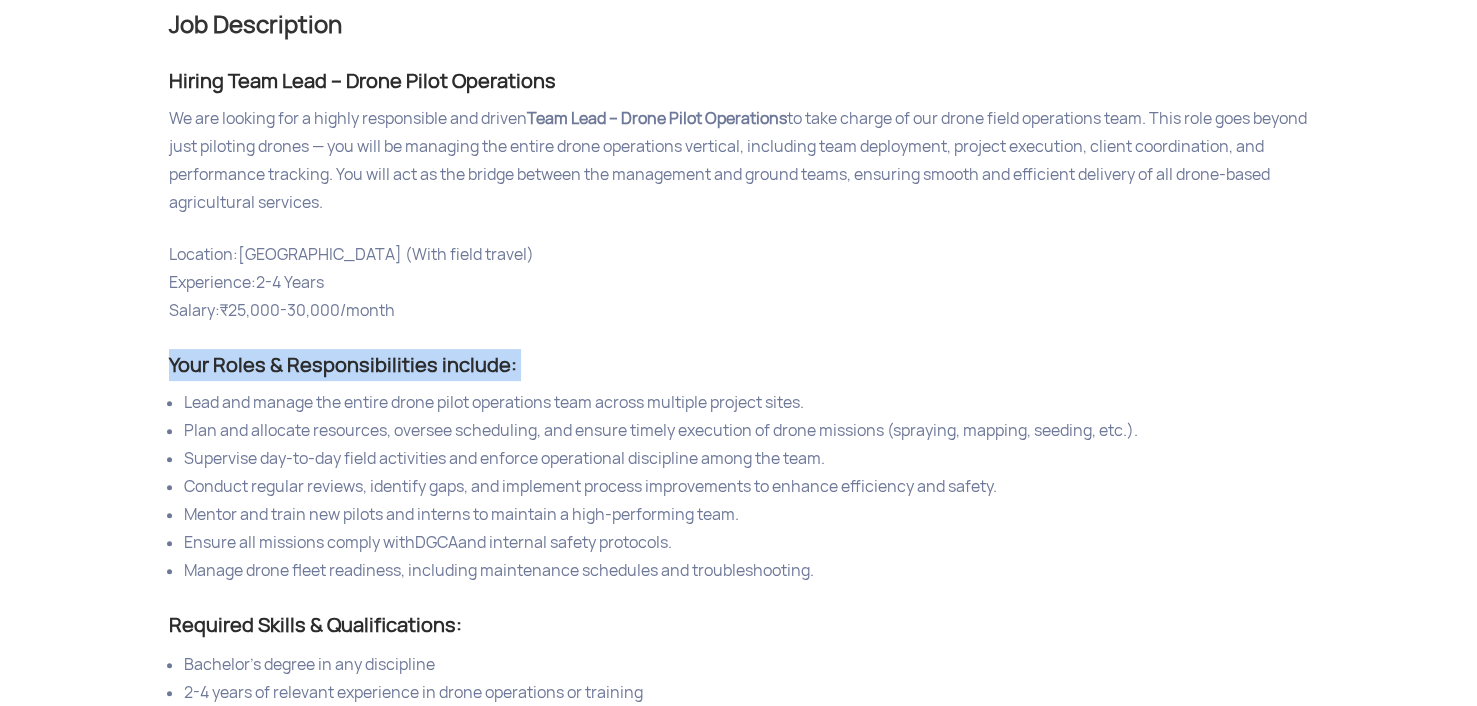 click on "Your Roles & Responsibilities include:" 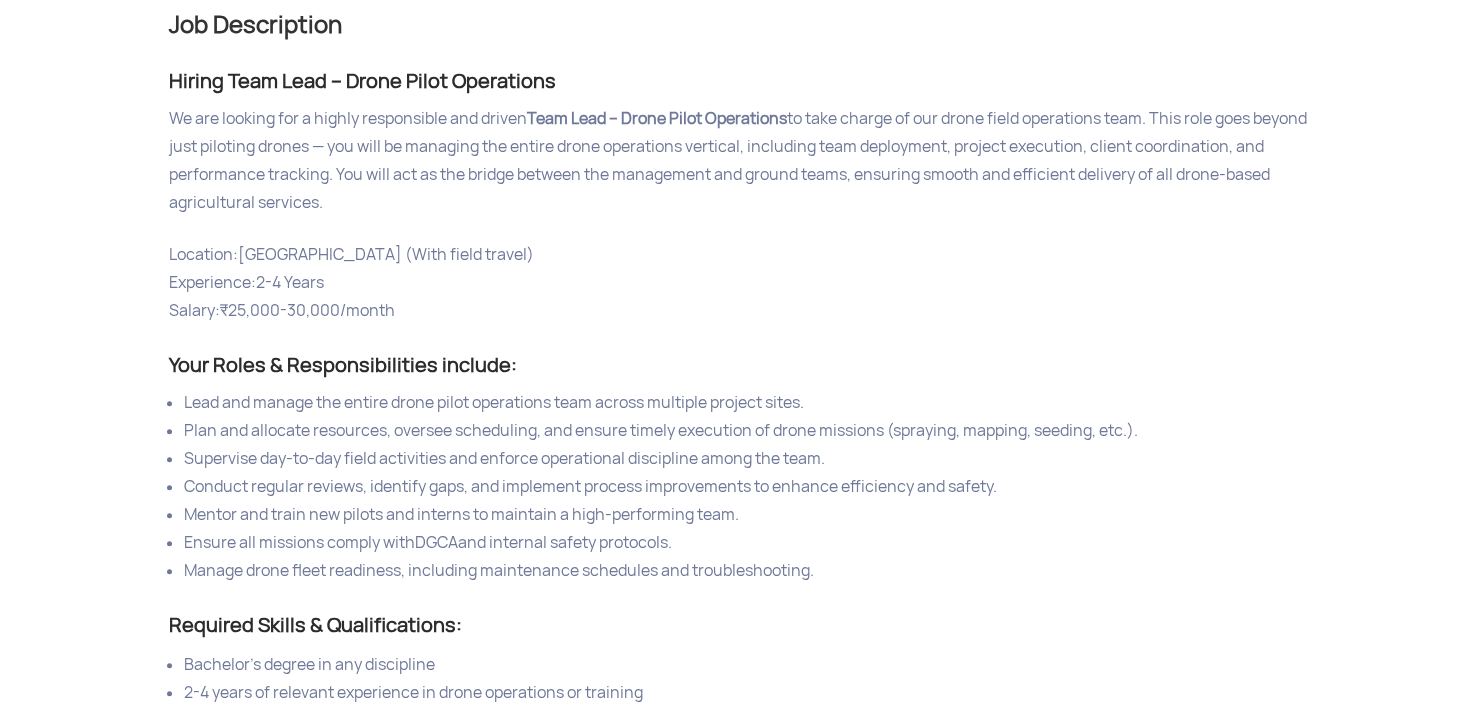 click on "Your Roles & Responsibilities include:" 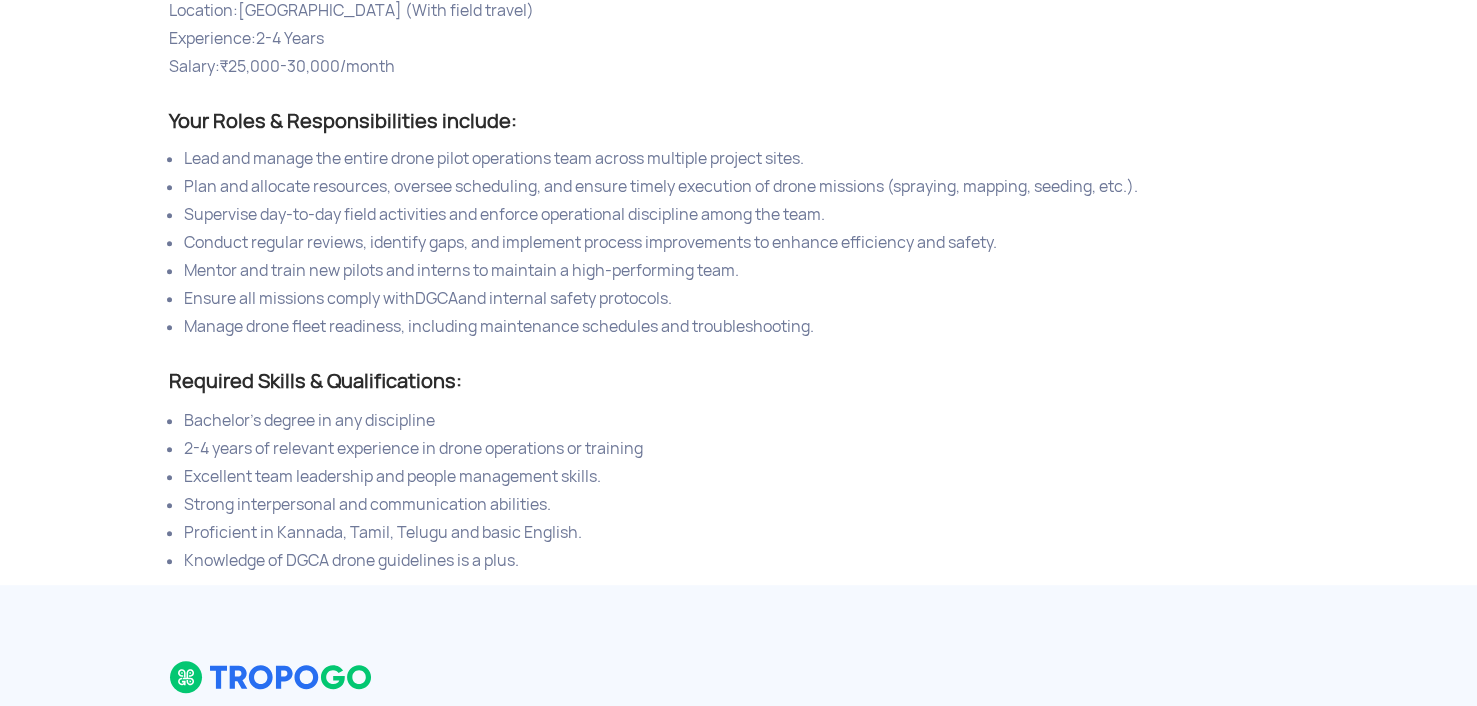 scroll, scrollTop: 871, scrollLeft: 0, axis: vertical 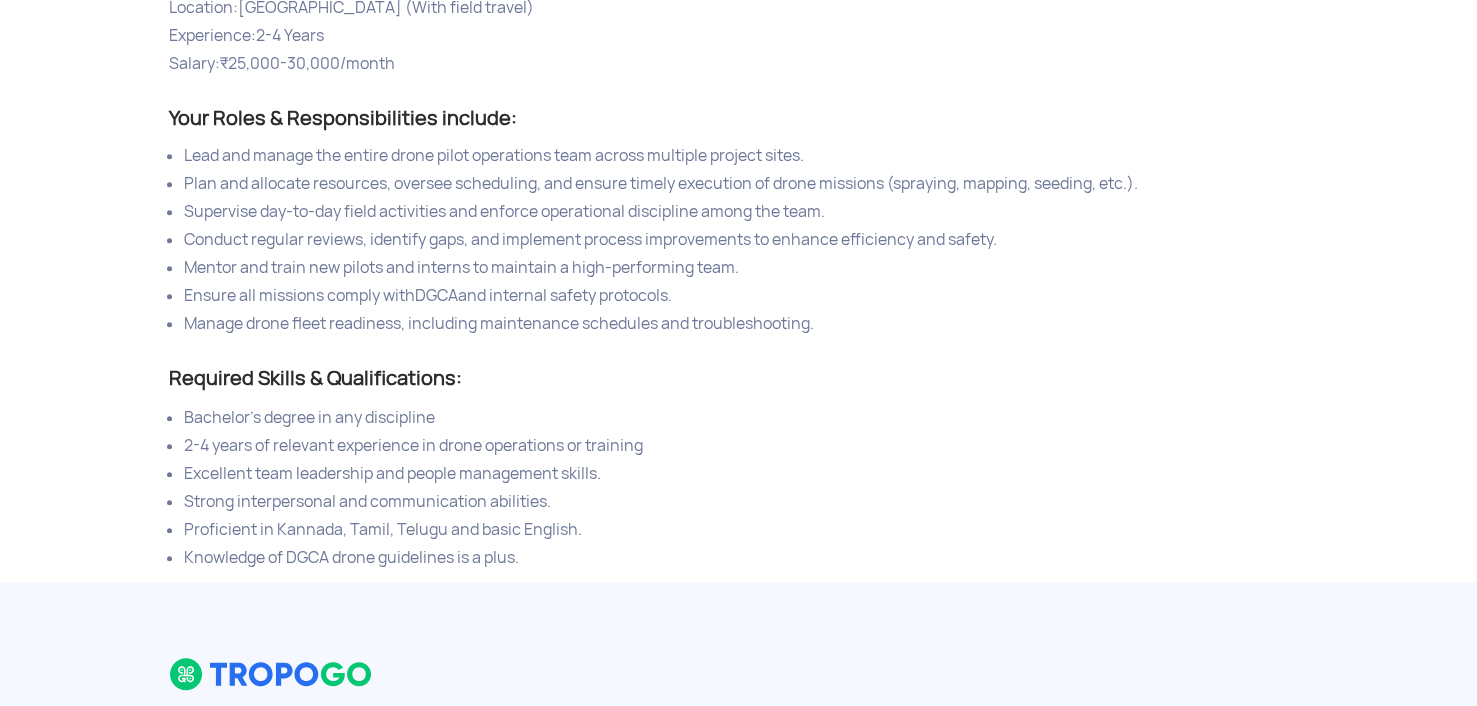 click on "Required Skills & Qualifications:" 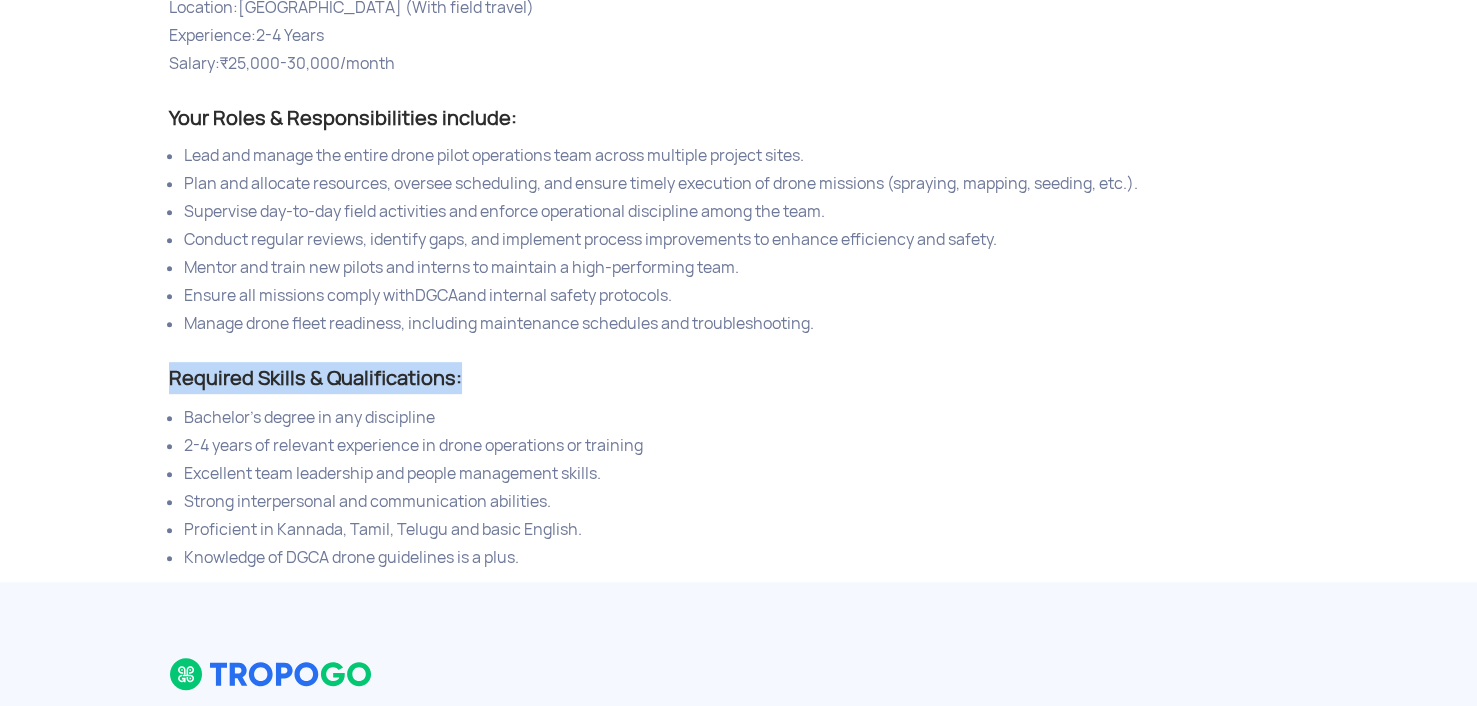 click on "Required Skills & Qualifications:" 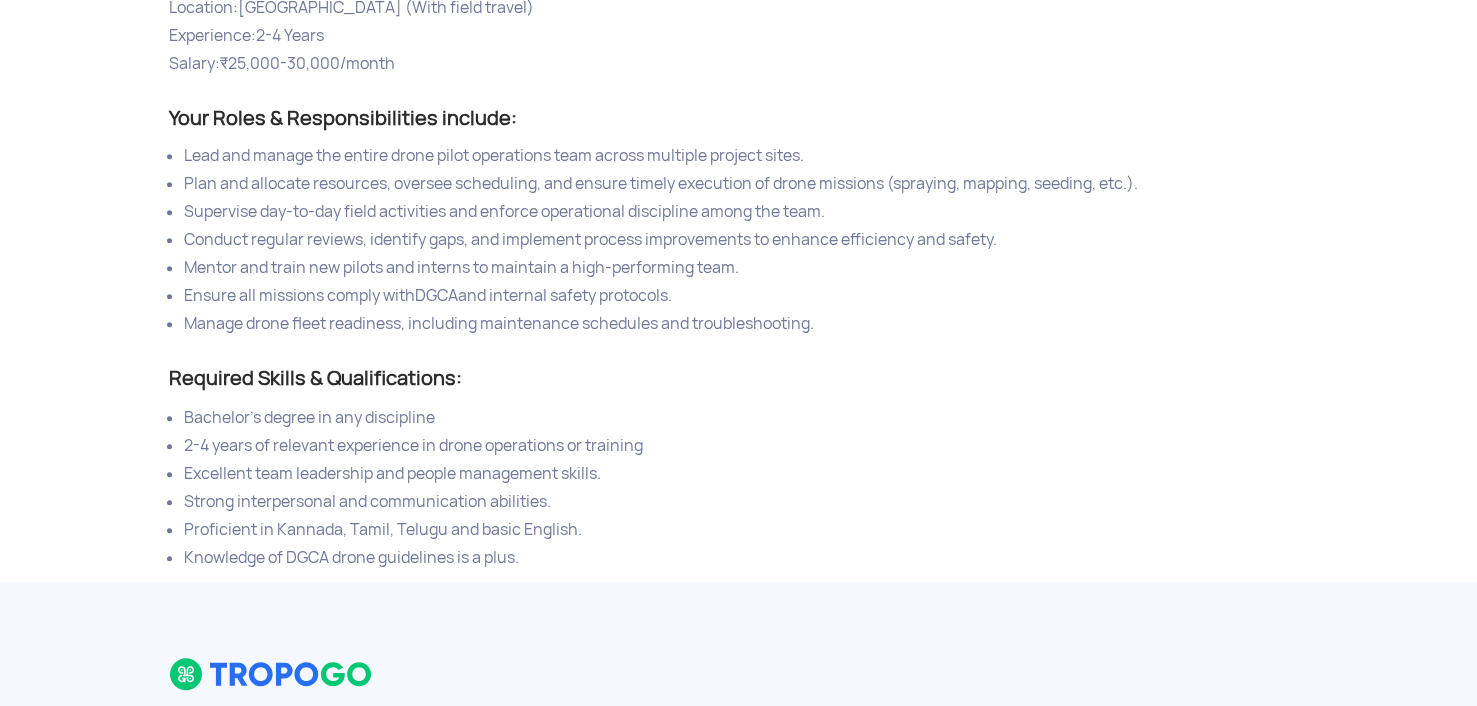 click on "Required Skills & Qualifications:" 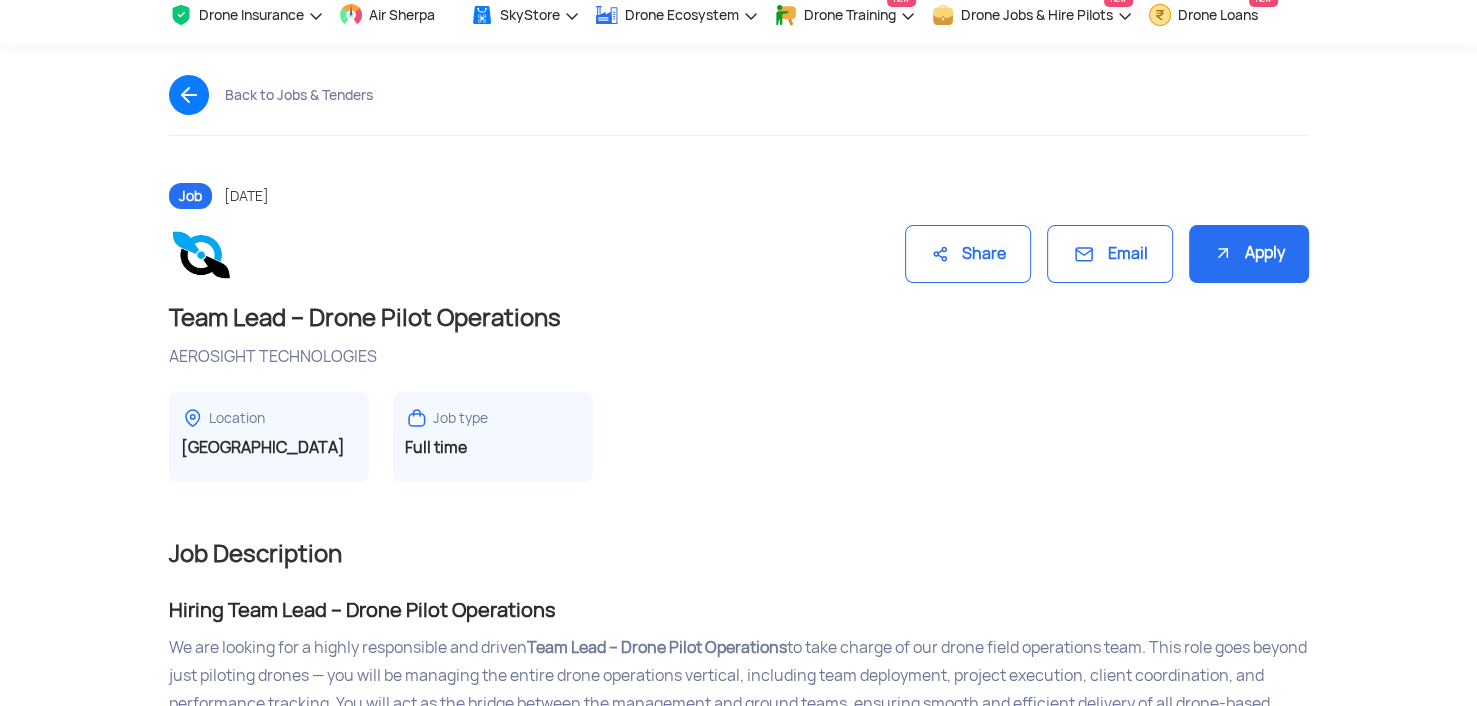 scroll, scrollTop: 0, scrollLeft: 0, axis: both 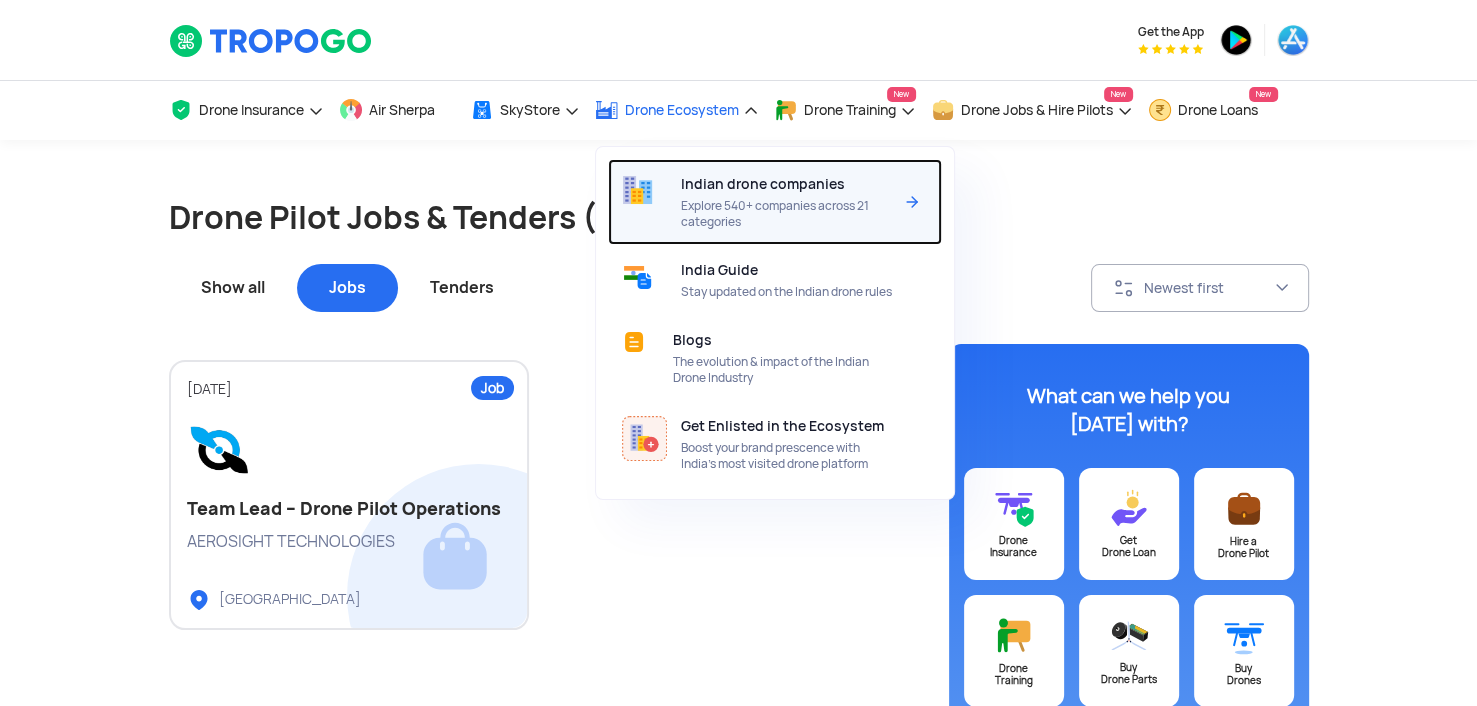 click on "Indian drone companies Explore 540+ companies across 21 categories" at bounding box center (790, 202) 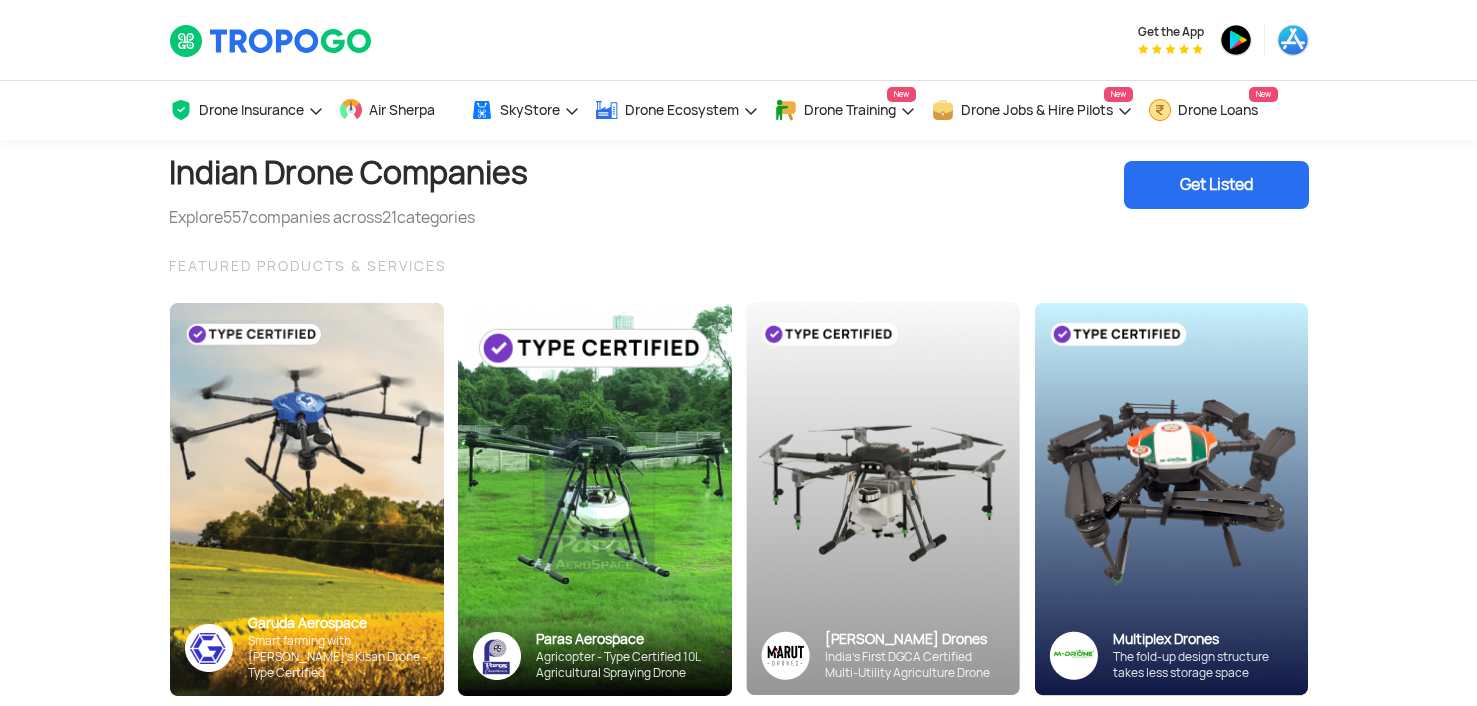 scroll, scrollTop: 0, scrollLeft: 0, axis: both 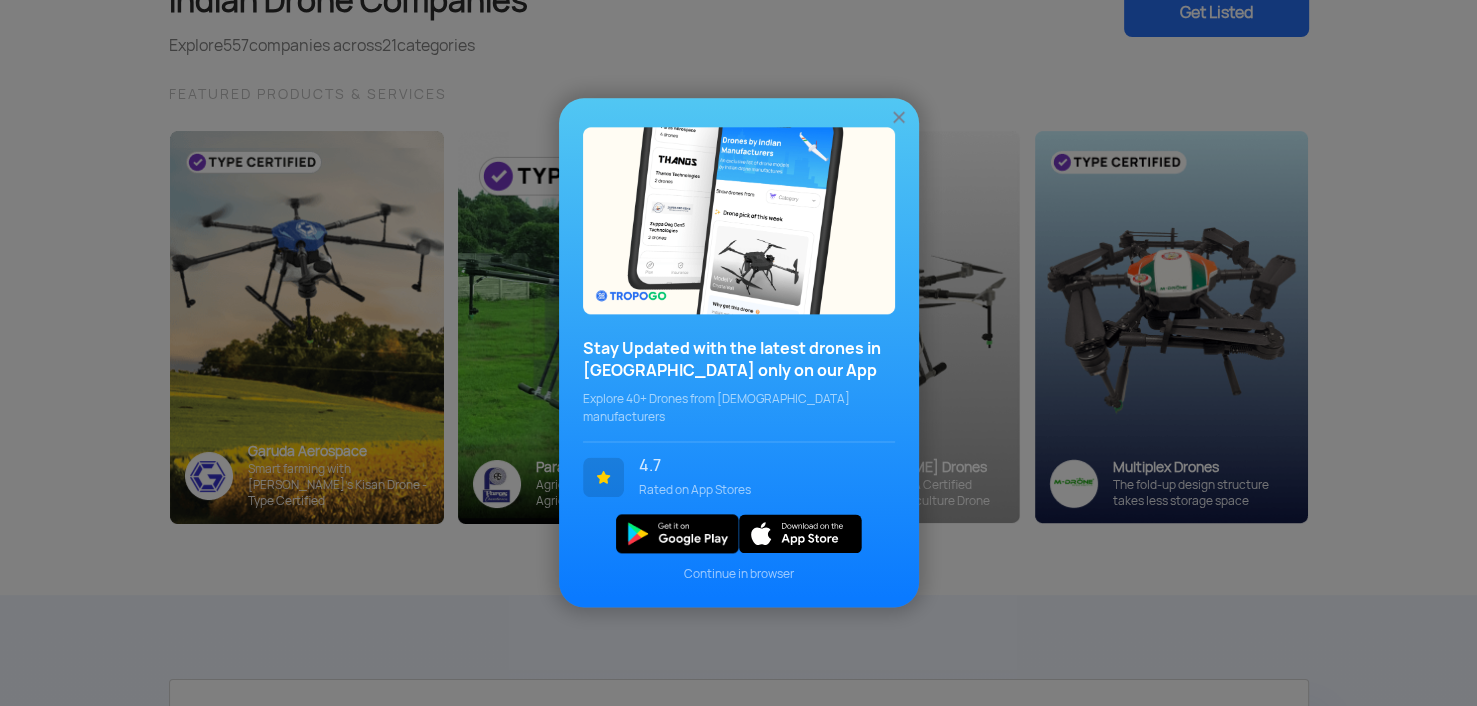 click at bounding box center [899, 118] 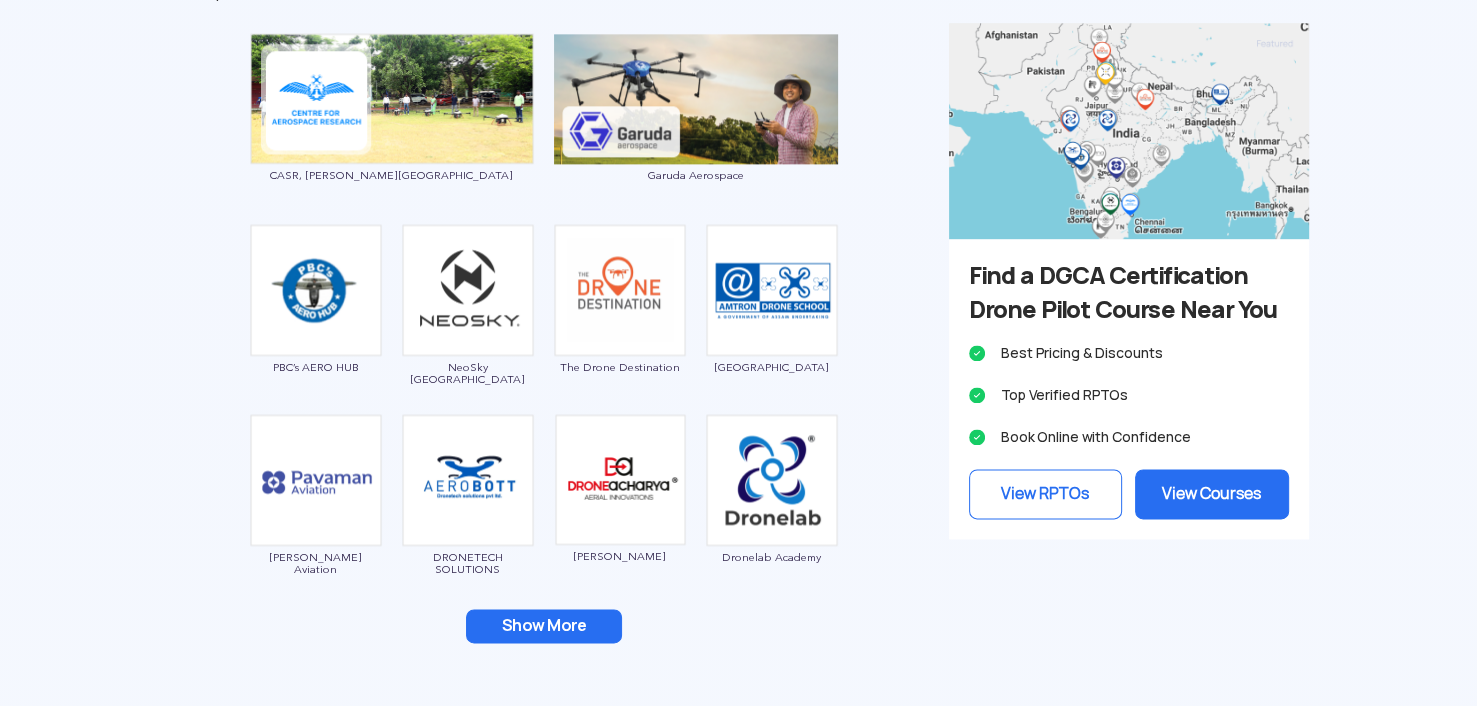 scroll, scrollTop: 2607, scrollLeft: 0, axis: vertical 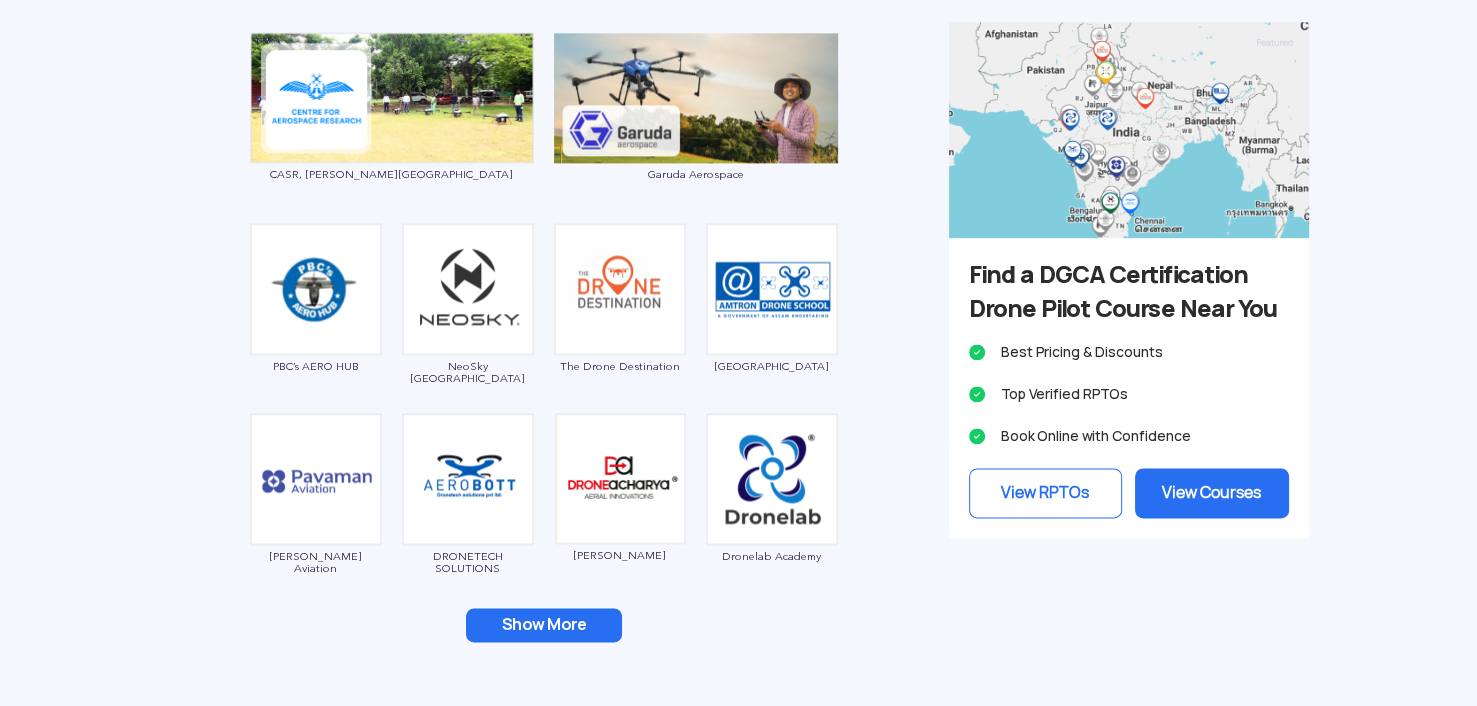 click on "Show More" at bounding box center [544, 625] 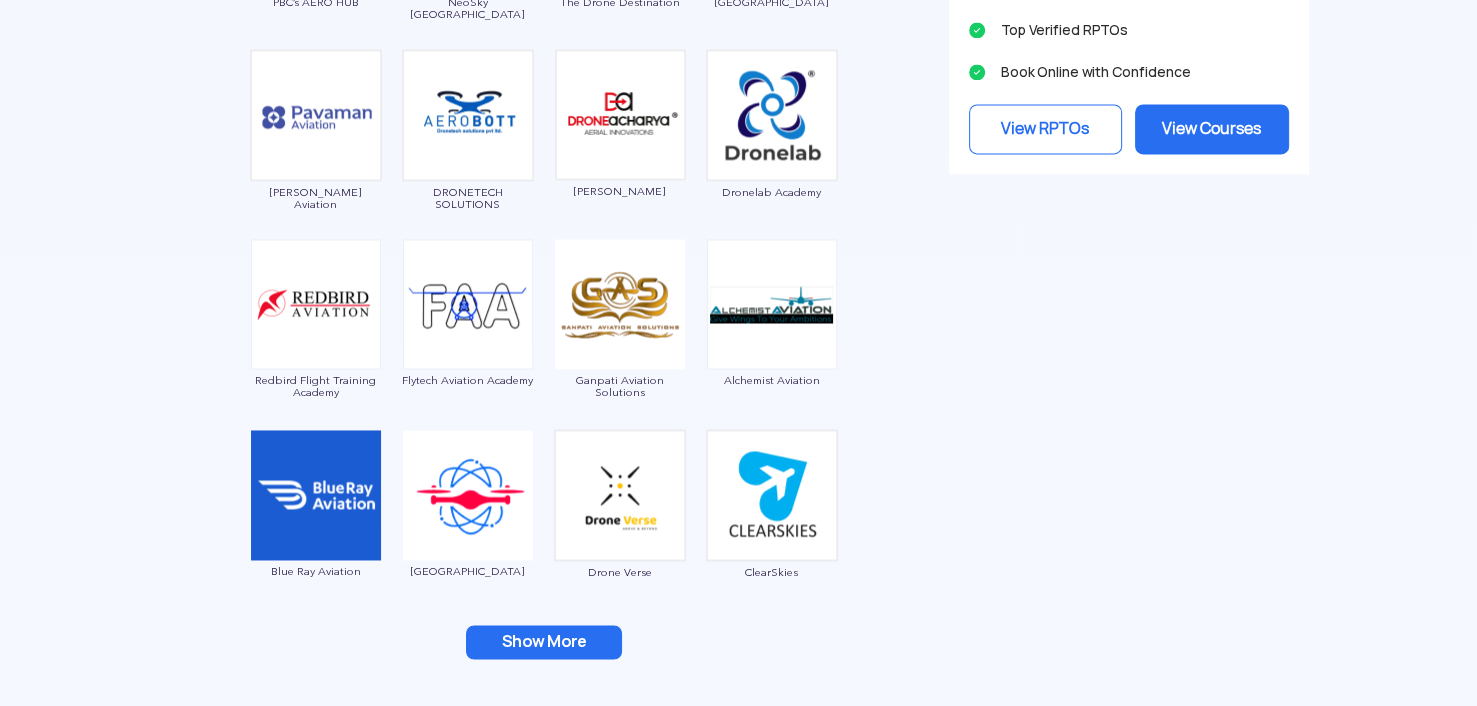 scroll, scrollTop: 2972, scrollLeft: 0, axis: vertical 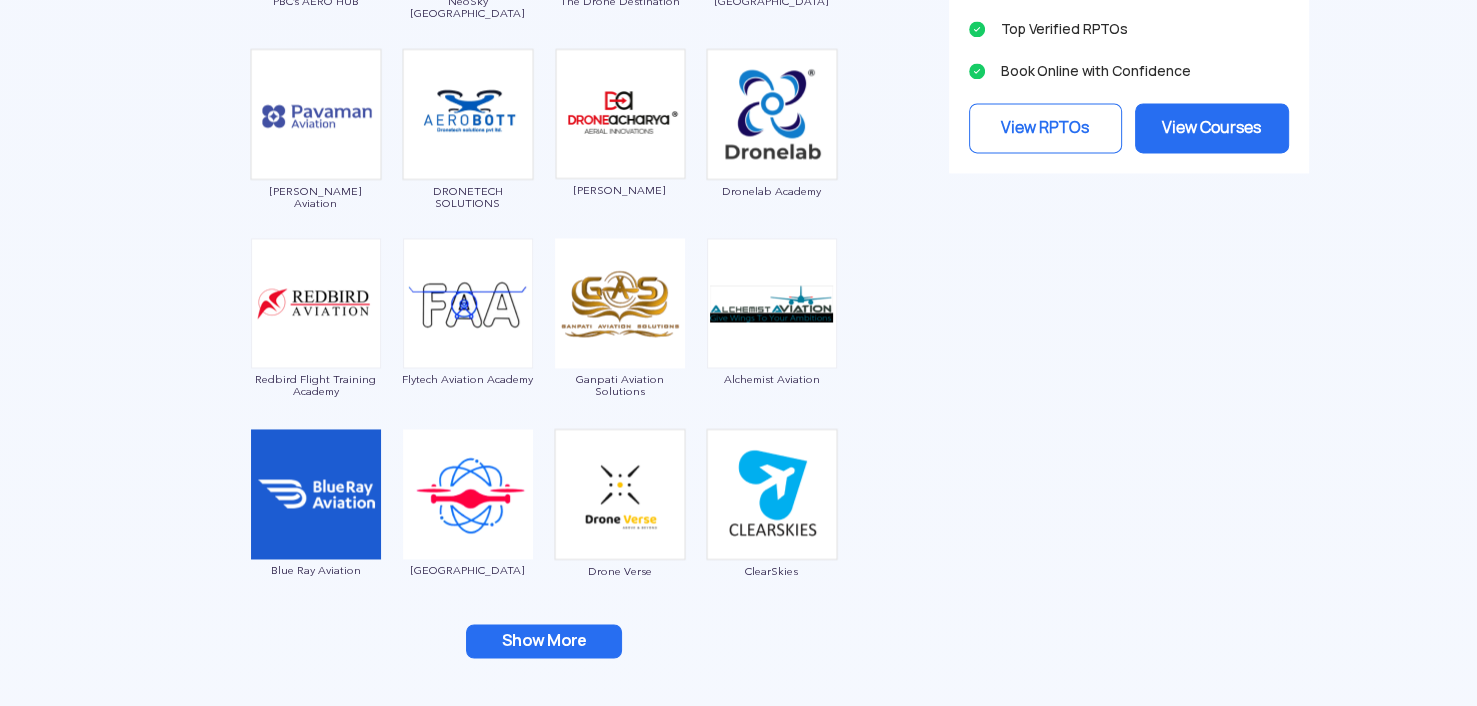 click on "Show More" at bounding box center (544, 641) 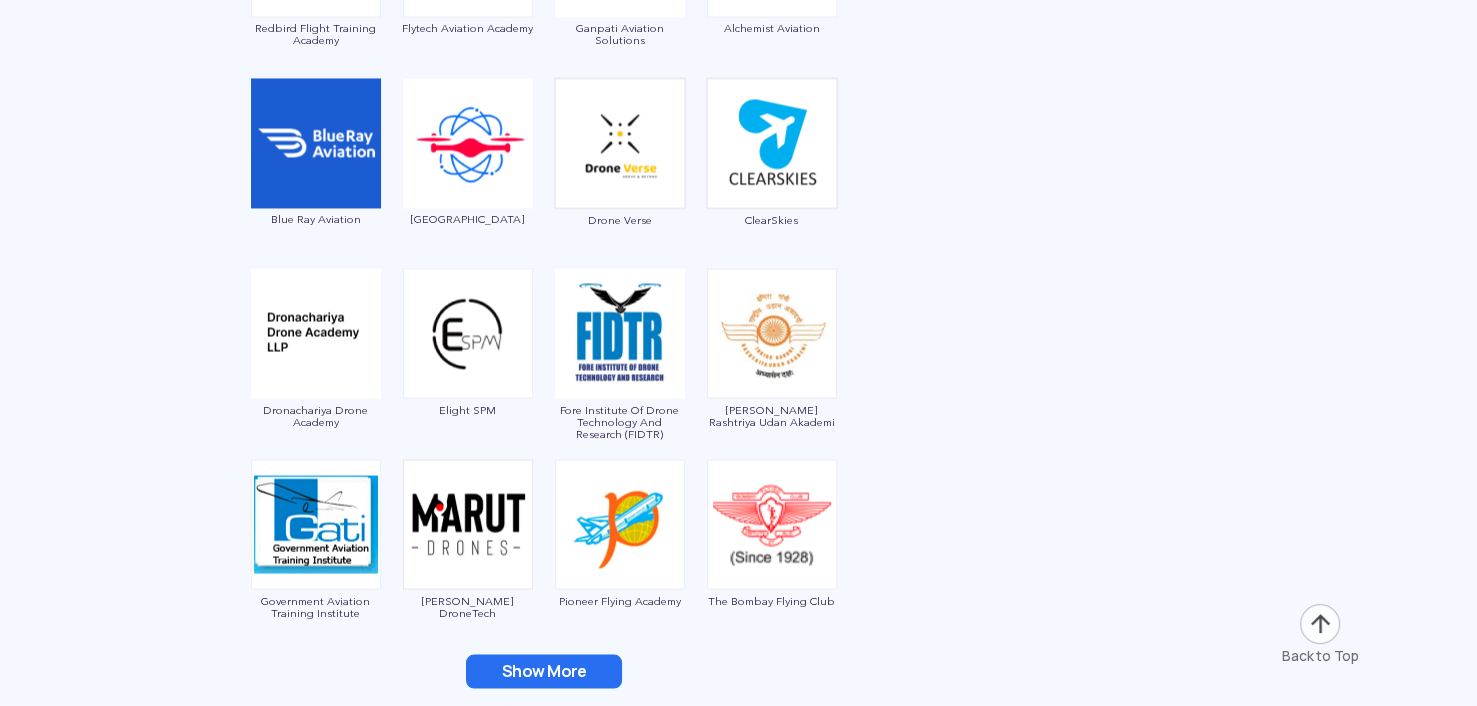 scroll, scrollTop: 3324, scrollLeft: 0, axis: vertical 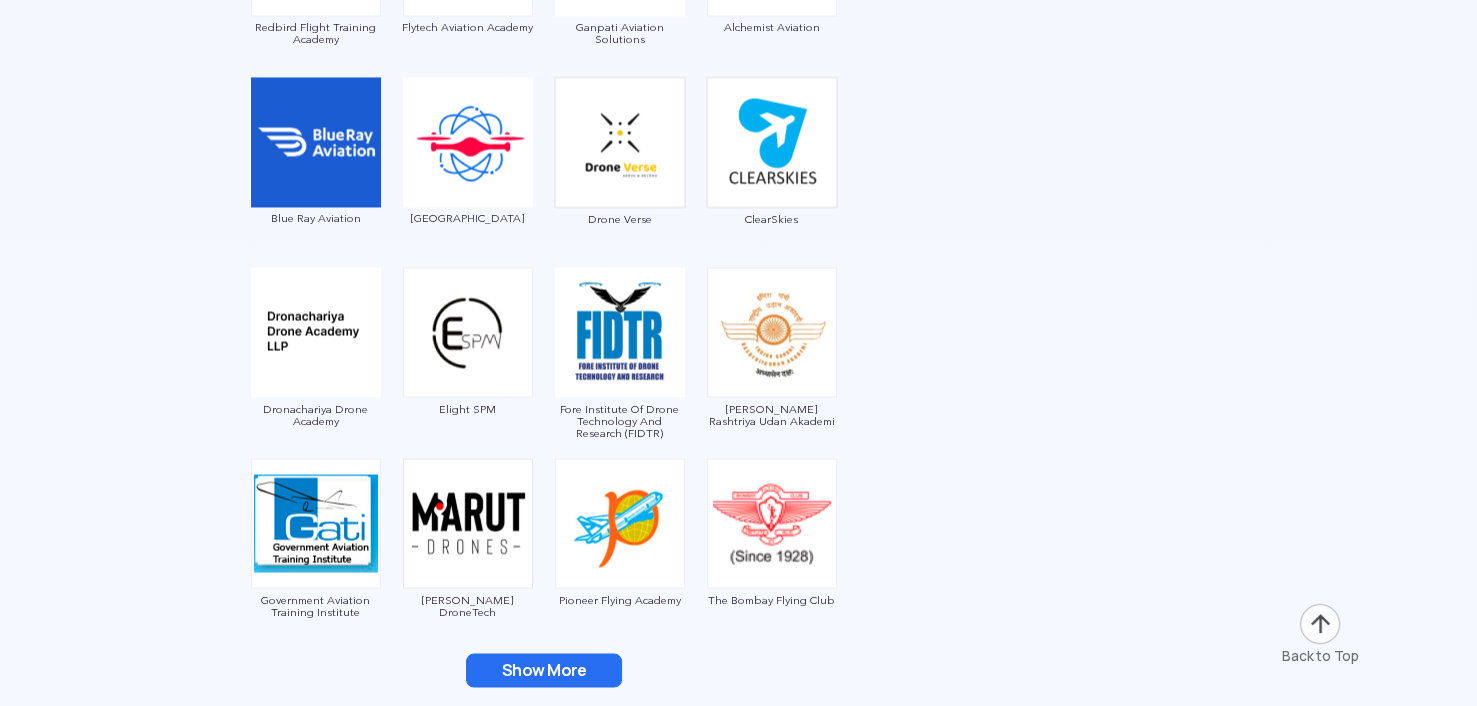 click on "Show More" at bounding box center (544, 670) 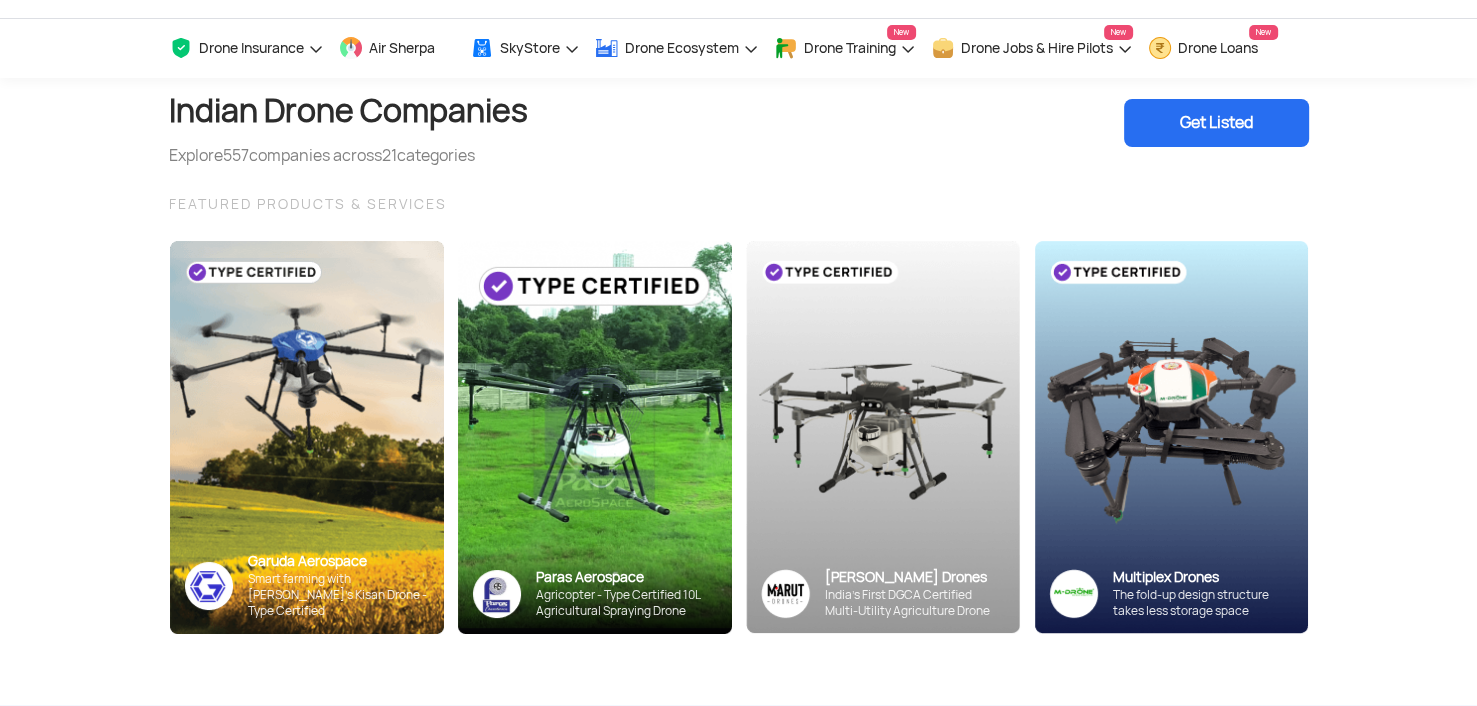 scroll, scrollTop: 0, scrollLeft: 0, axis: both 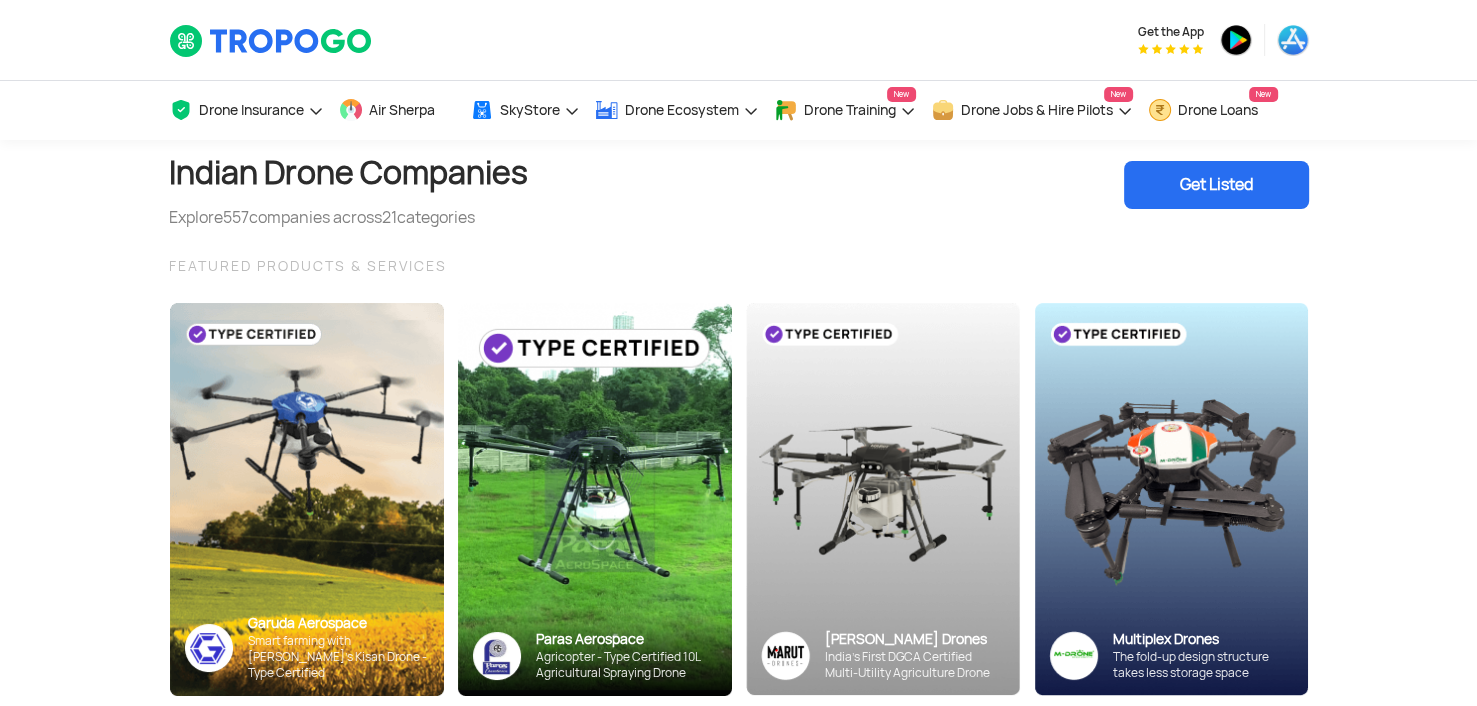 click on "Indian Drone Companies Explore  557  companies across  21  categories Get Listed" at bounding box center [739, 185] 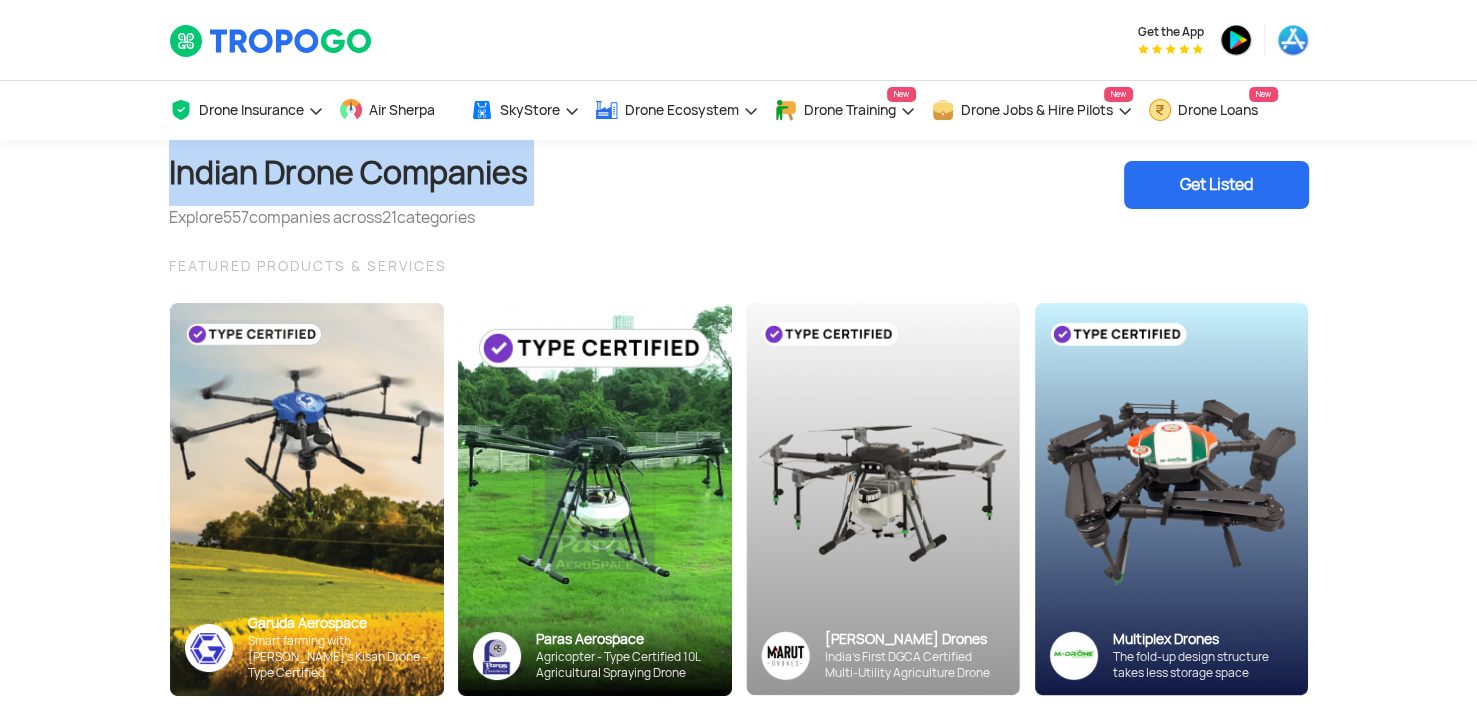 click on "Indian Drone Companies Explore  557  companies across  21  categories Get Listed" at bounding box center (739, 185) 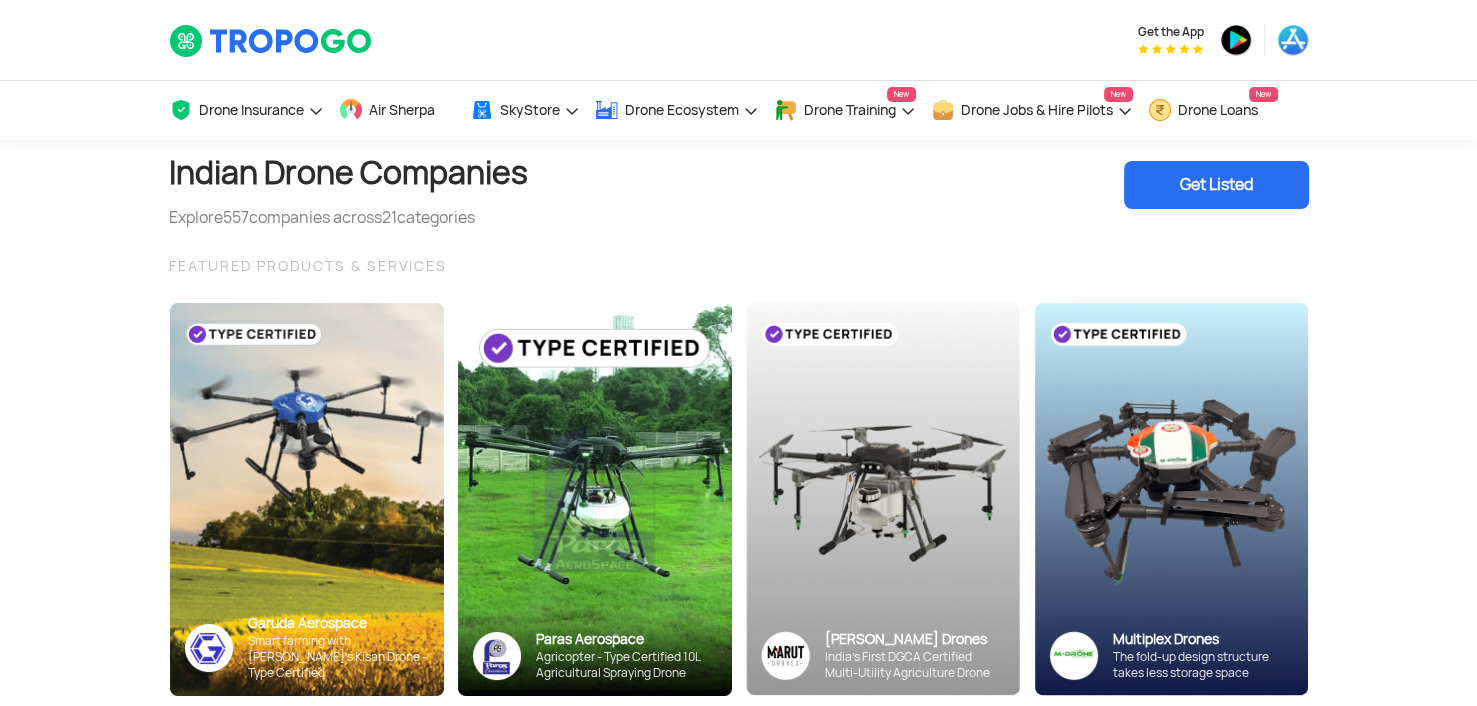 click on "Indian Drone Companies Explore  557  companies across  21  categories Get Listed" at bounding box center [739, 185] 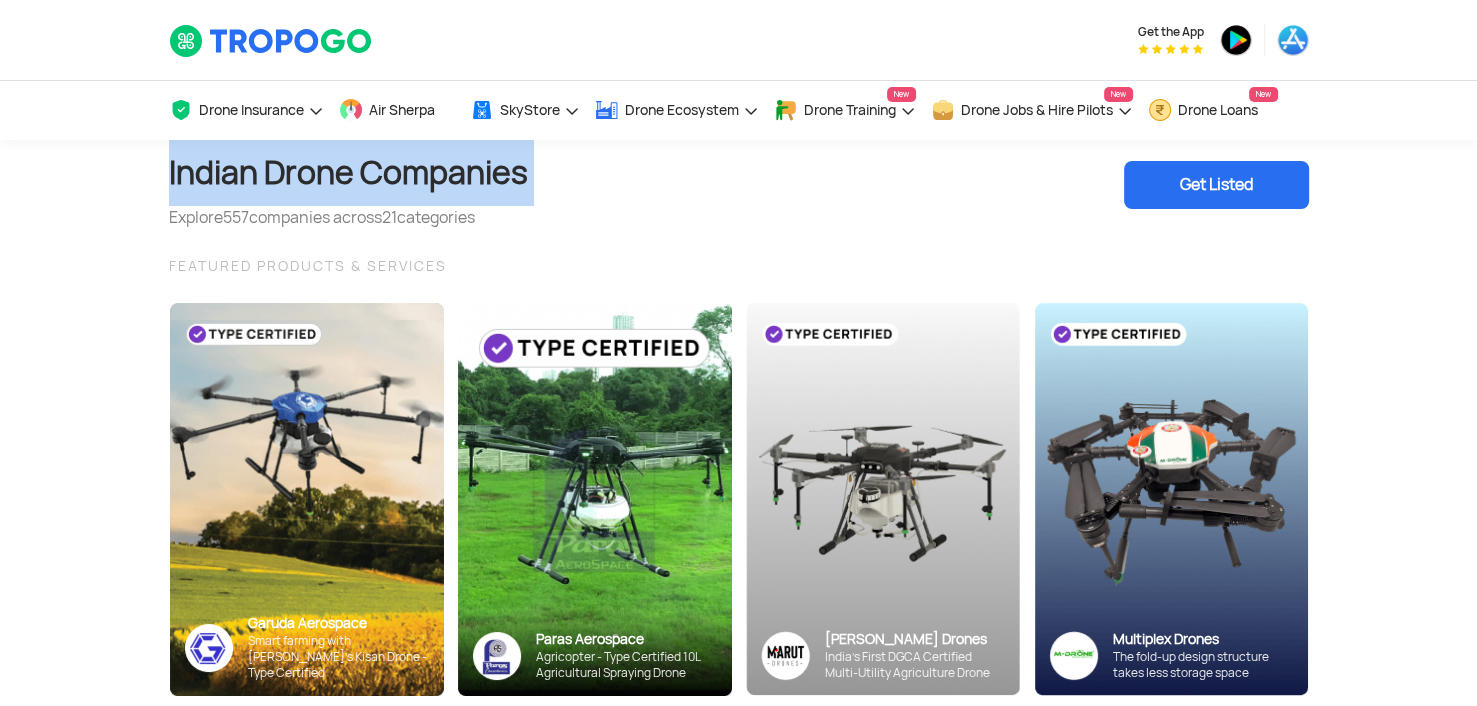 click on "Indian Drone Companies Explore  557  companies across  21  categories Get Listed" at bounding box center [739, 185] 